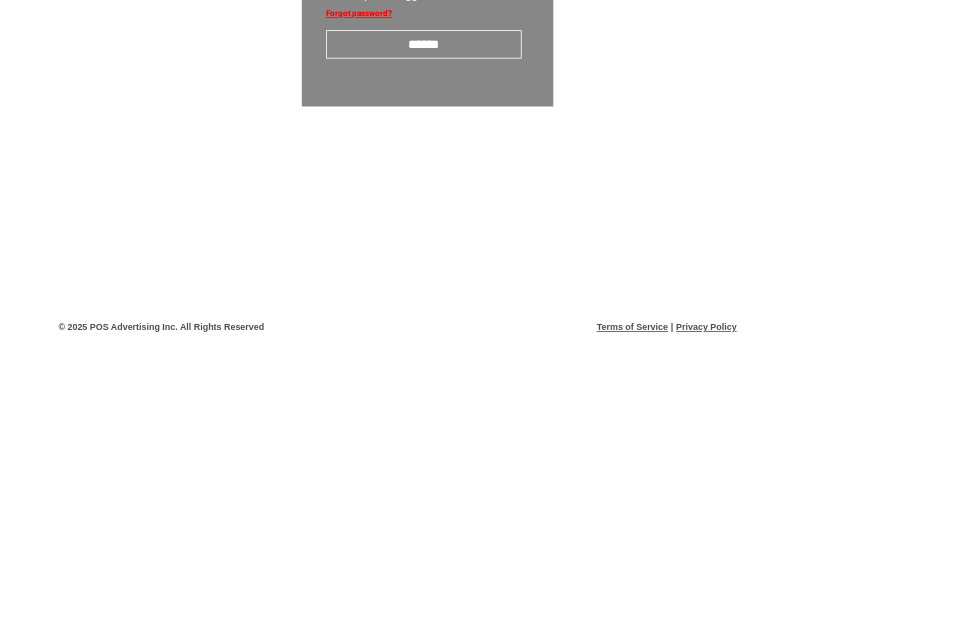 scroll, scrollTop: 34, scrollLeft: 0, axis: vertical 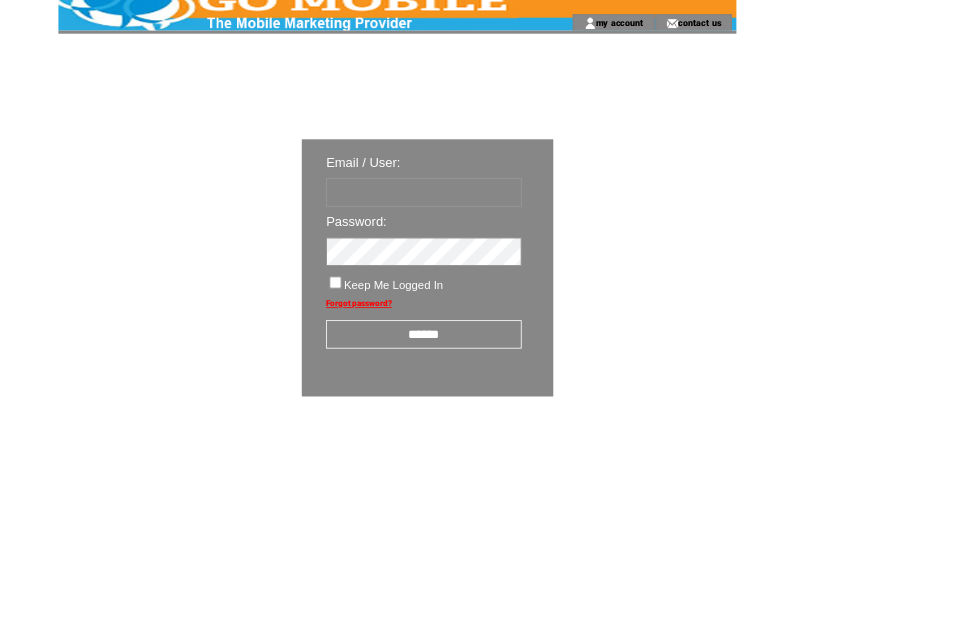 type on "********" 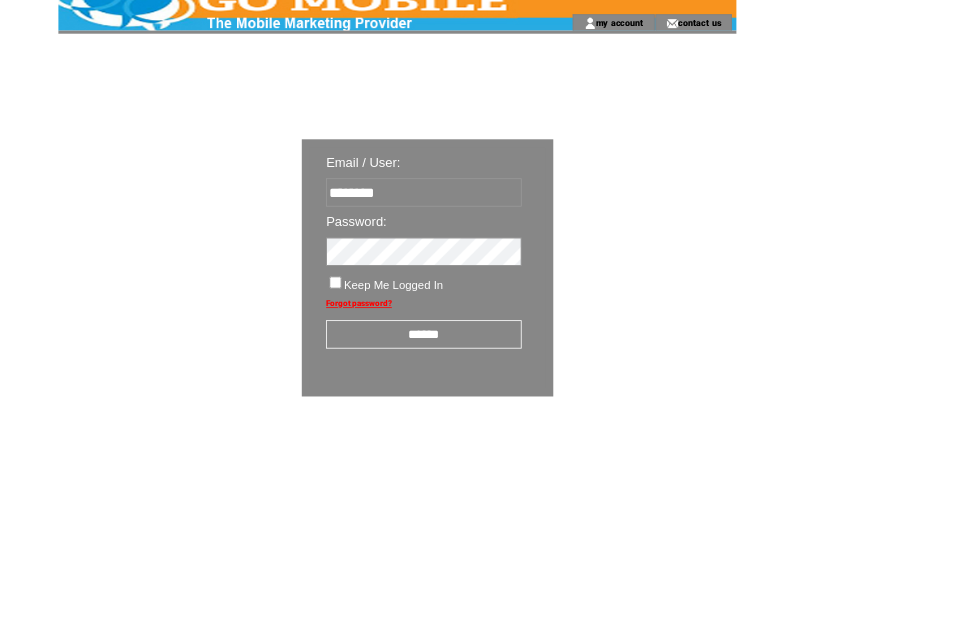 scroll, scrollTop: 34, scrollLeft: 0, axis: vertical 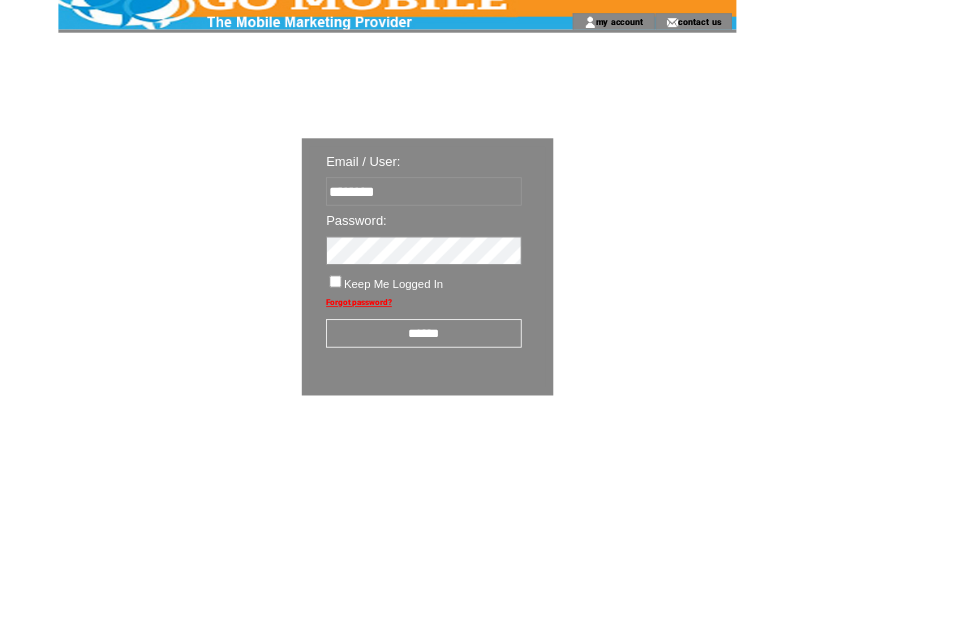 click on "******" at bounding box center (522, 411) 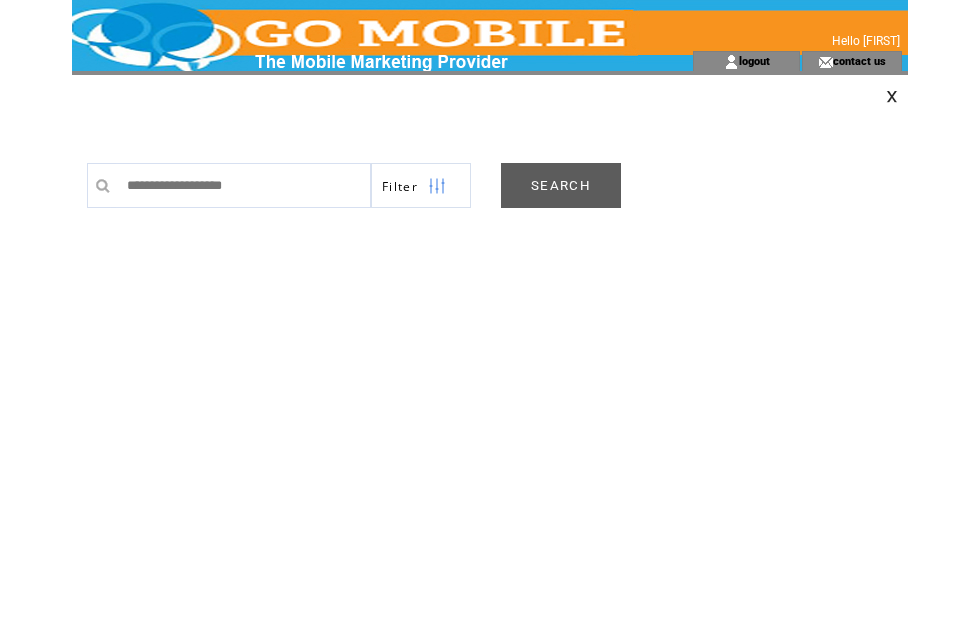 click on "SEARCH" at bounding box center [561, 185] 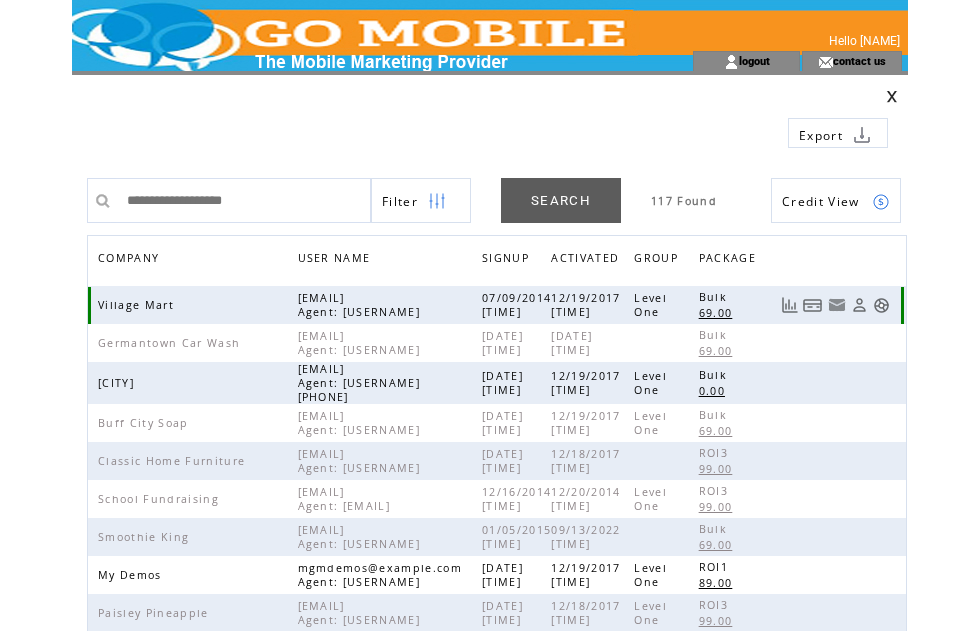 scroll, scrollTop: 0, scrollLeft: 0, axis: both 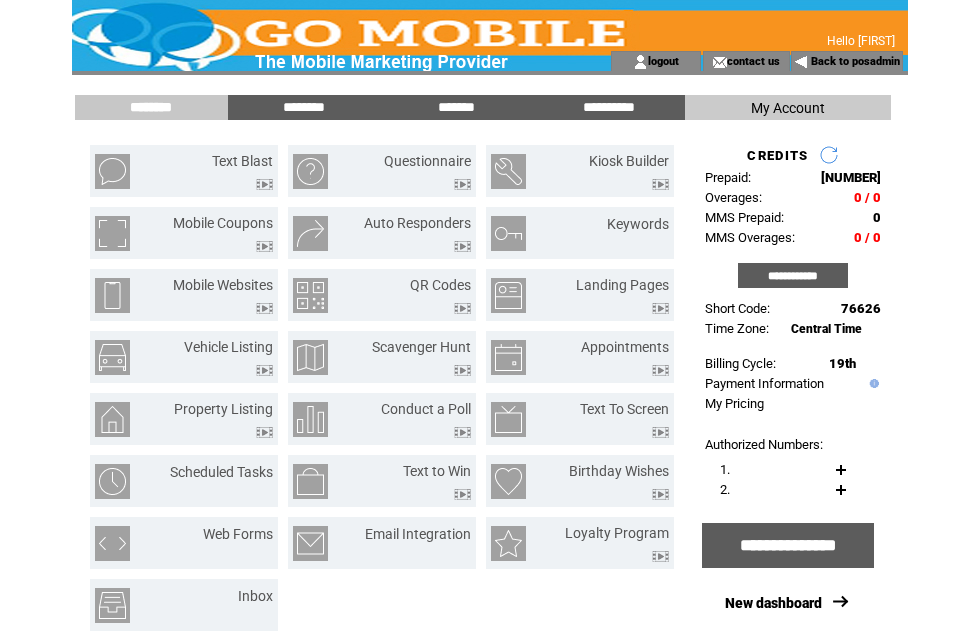 click on "*******" at bounding box center [456, 107] 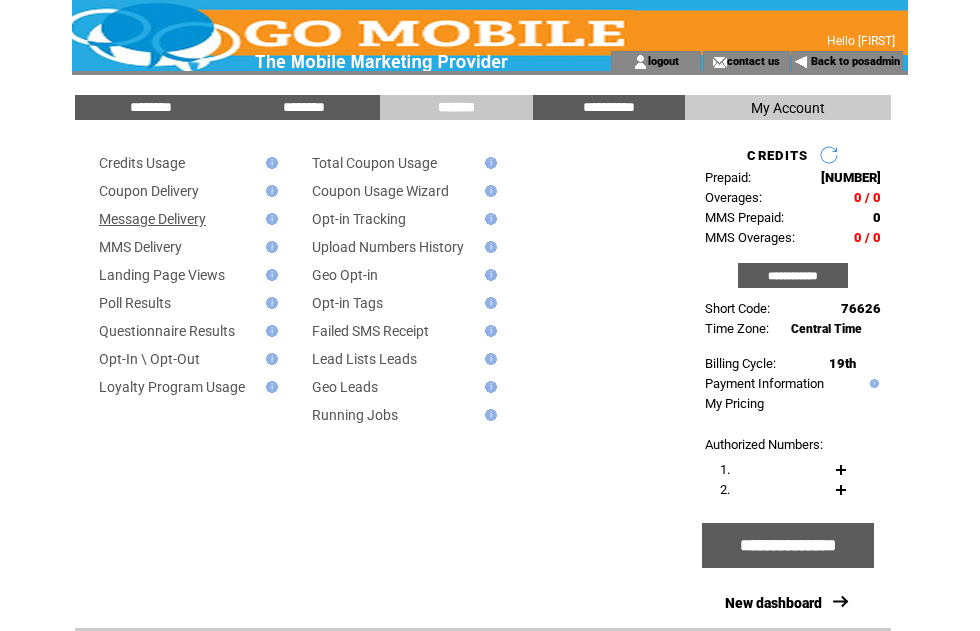 click on "Message Delivery" at bounding box center (152, 219) 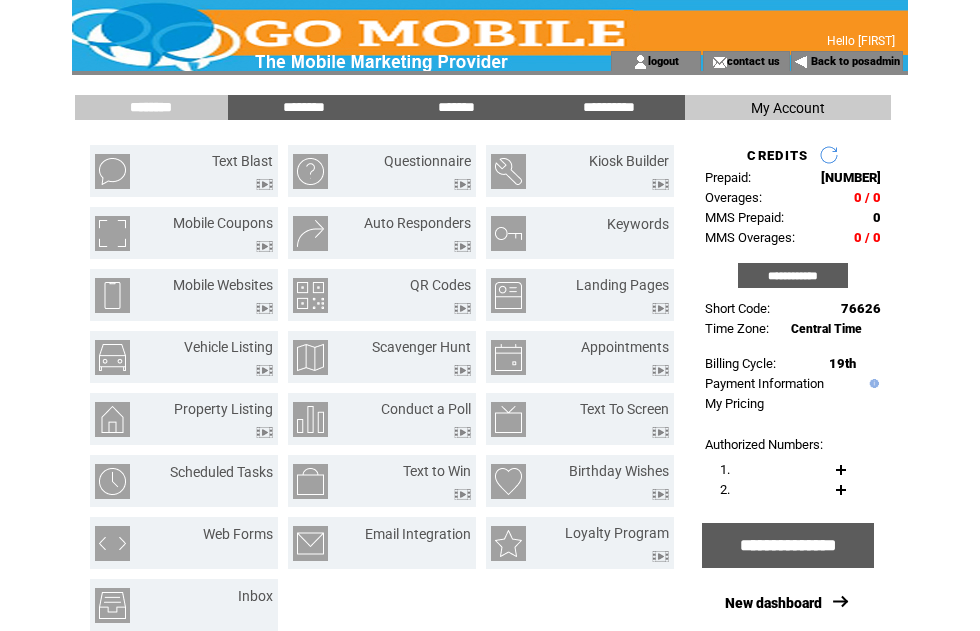 click on "**********" at bounding box center [490, 544] 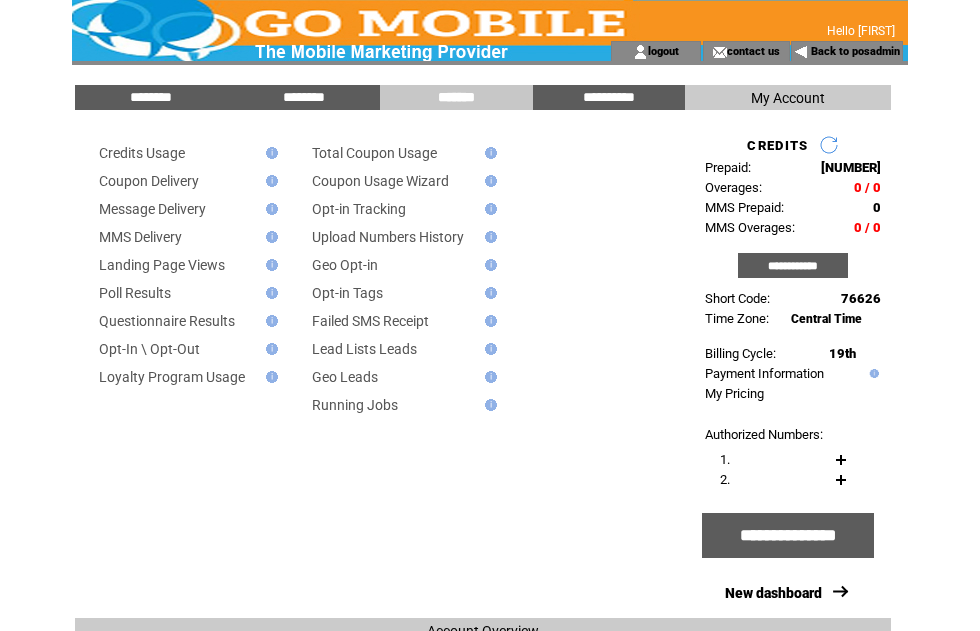 scroll, scrollTop: 10, scrollLeft: 0, axis: vertical 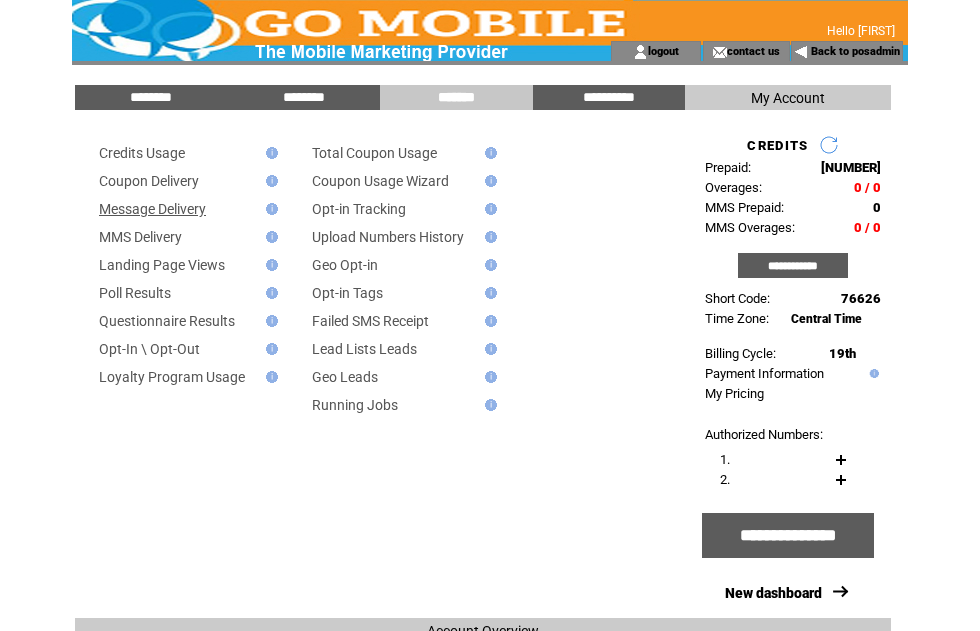 click on "Message Delivery" at bounding box center [152, 209] 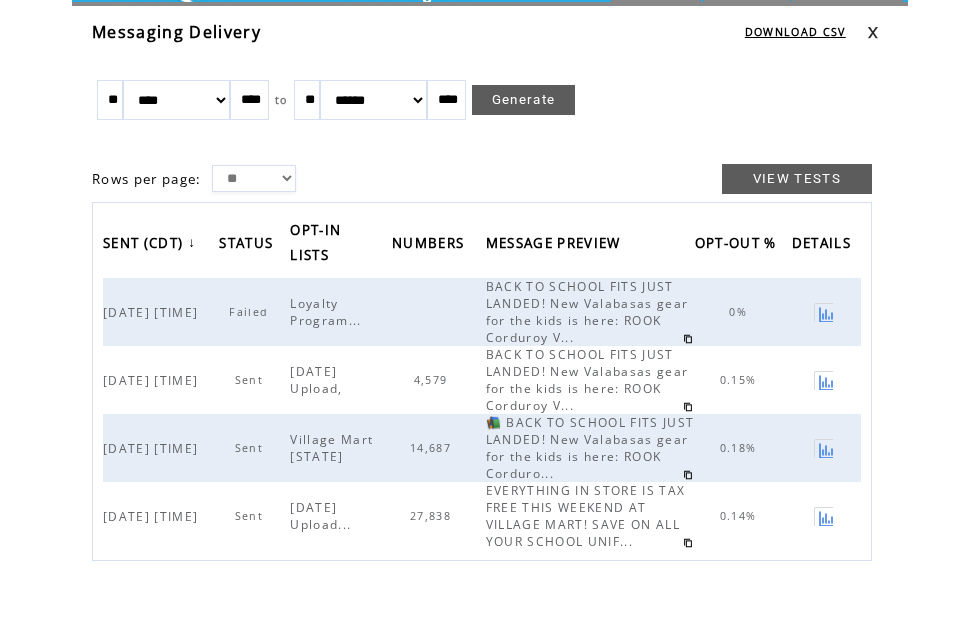 scroll, scrollTop: 71, scrollLeft: 0, axis: vertical 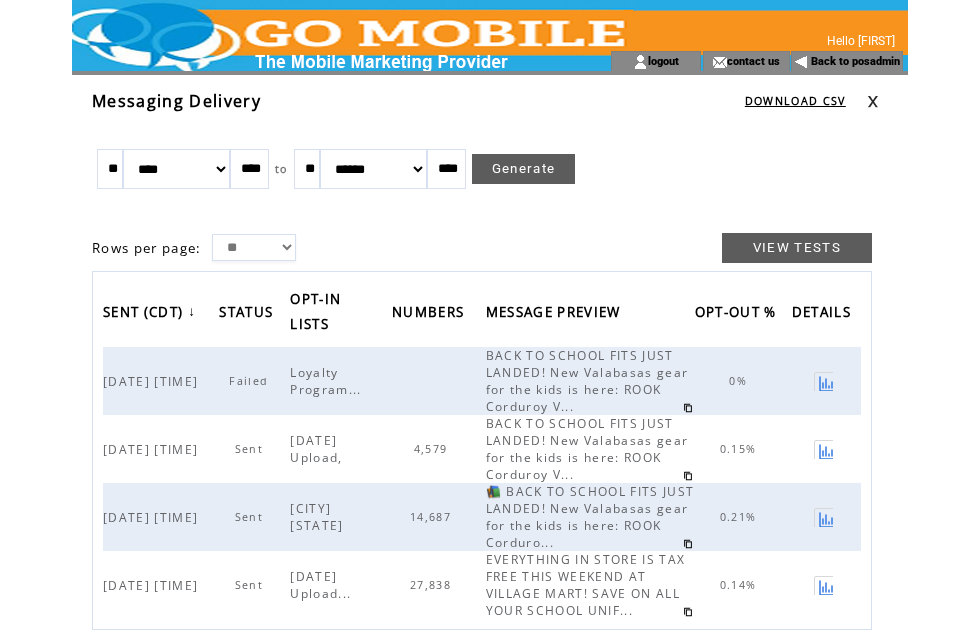 click on "14,687" at bounding box center (436, 517) 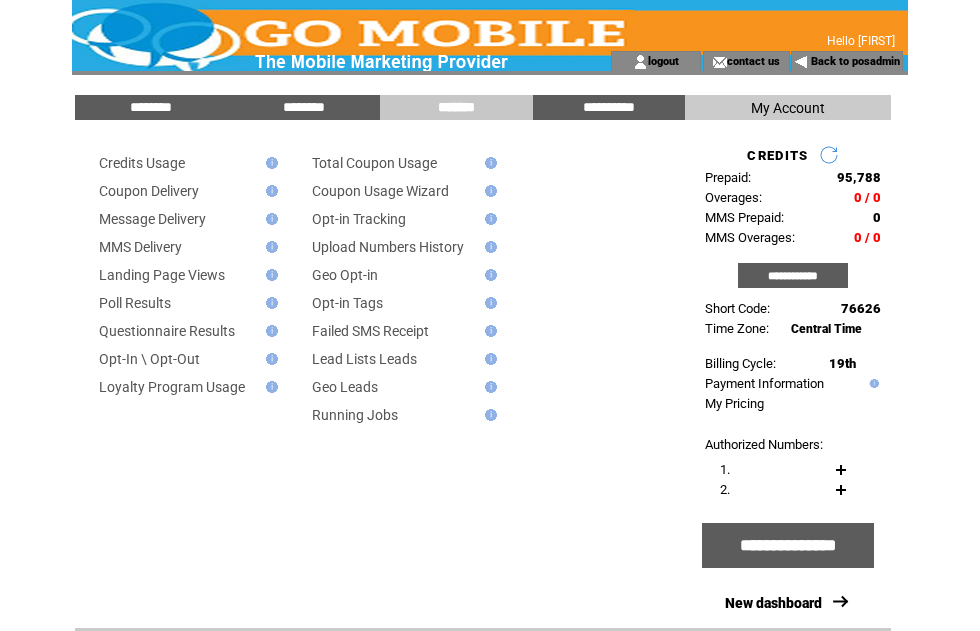 scroll, scrollTop: 0, scrollLeft: 0, axis: both 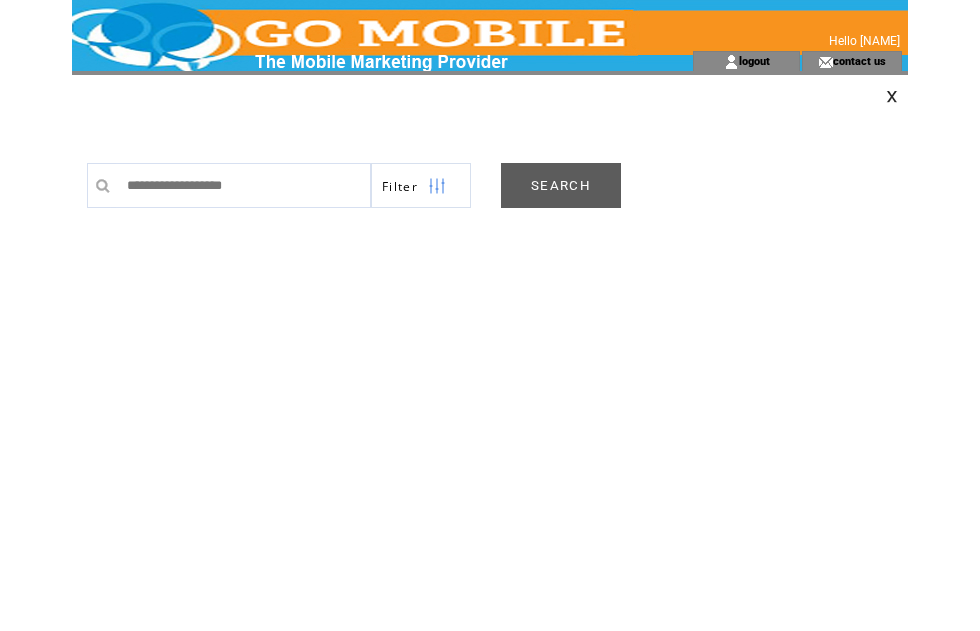 click on "SEARCH" at bounding box center (561, 185) 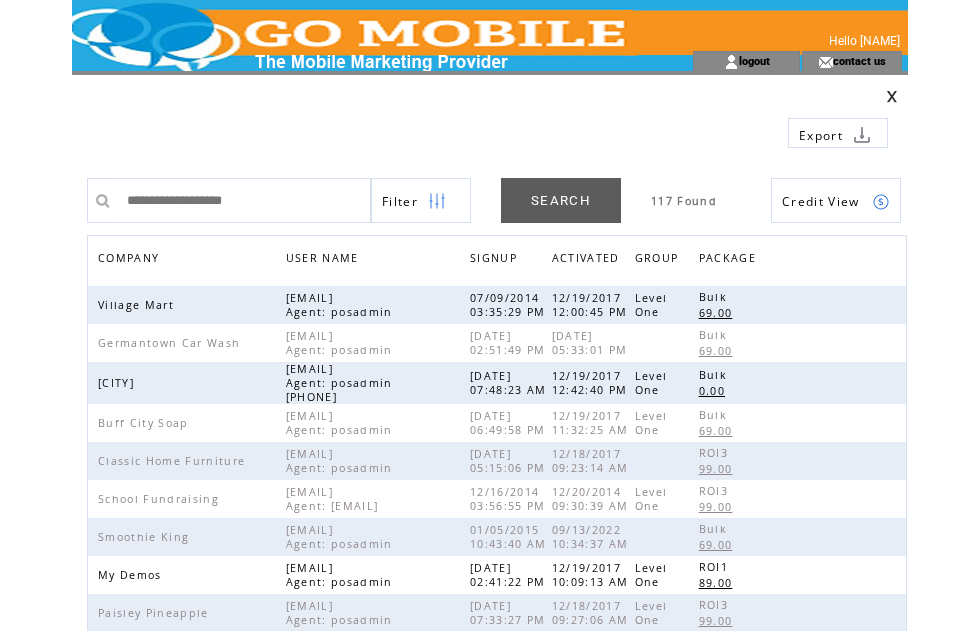 scroll, scrollTop: 0, scrollLeft: 0, axis: both 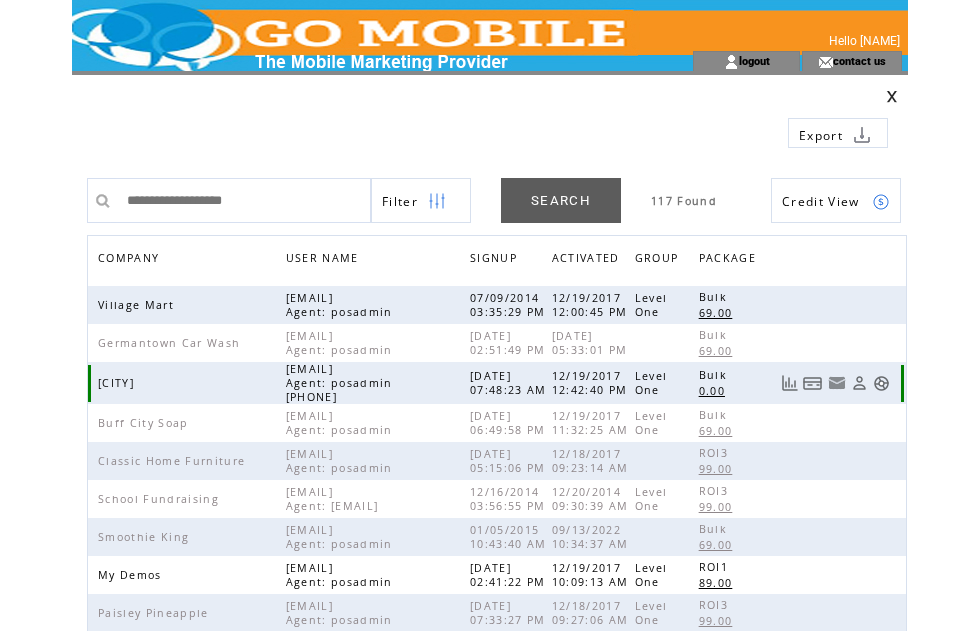 click at bounding box center (836, 383) 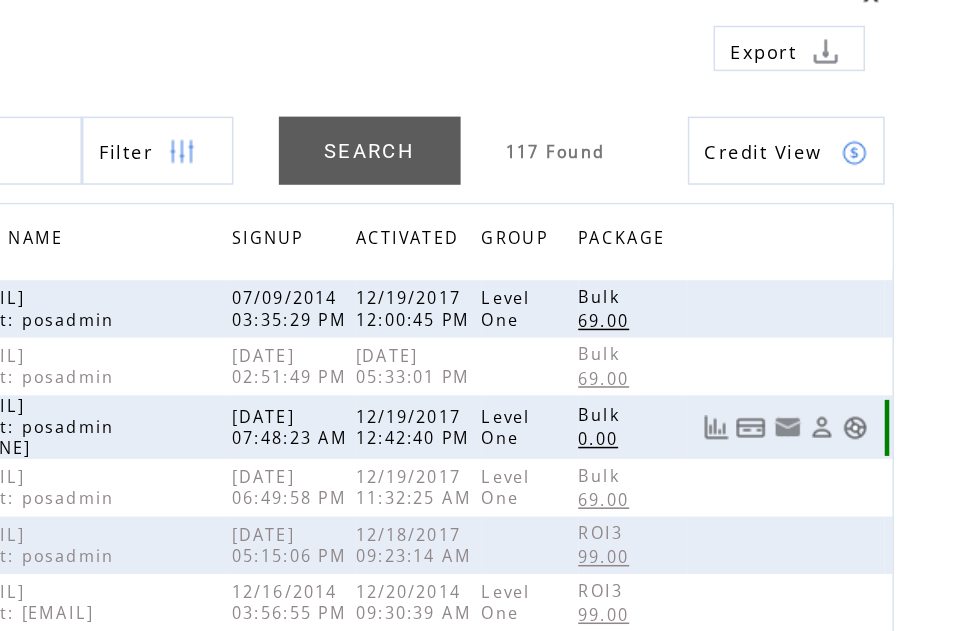 click at bounding box center (881, 383) 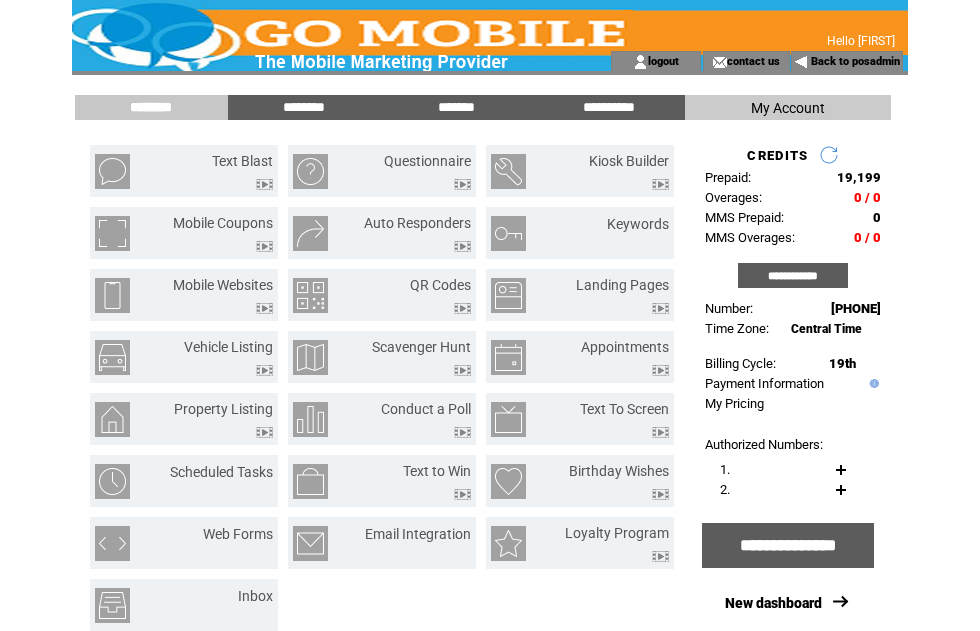 scroll, scrollTop: 0, scrollLeft: 0, axis: both 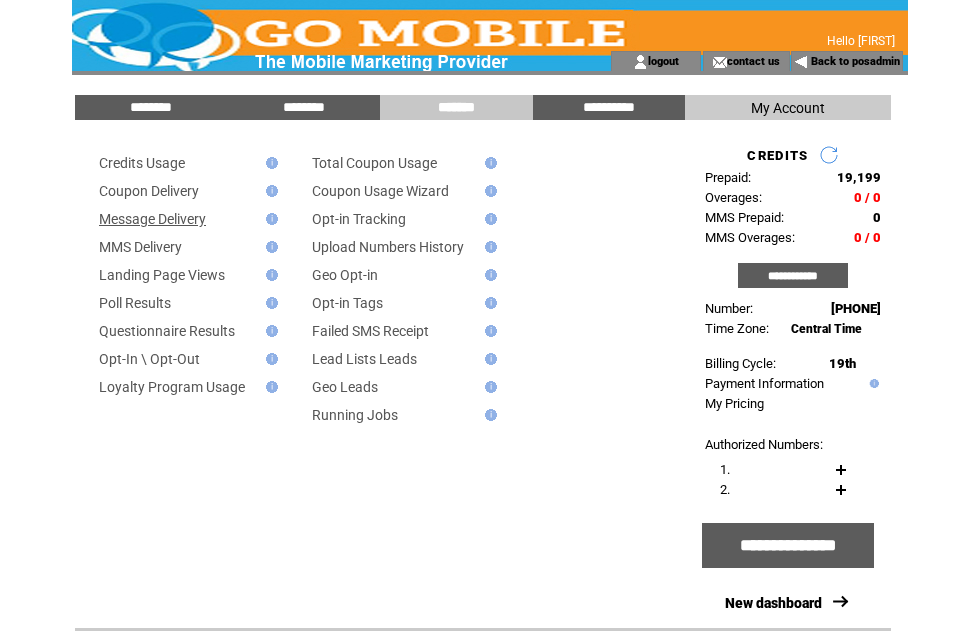 click on "Message Delivery" at bounding box center [152, 219] 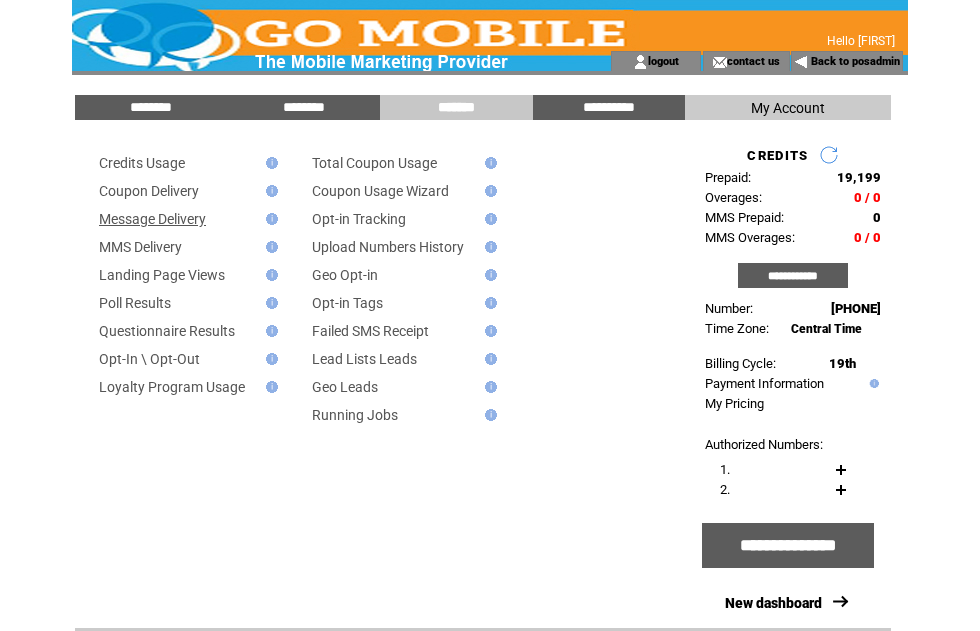 click on "Message Delivery" at bounding box center [152, 219] 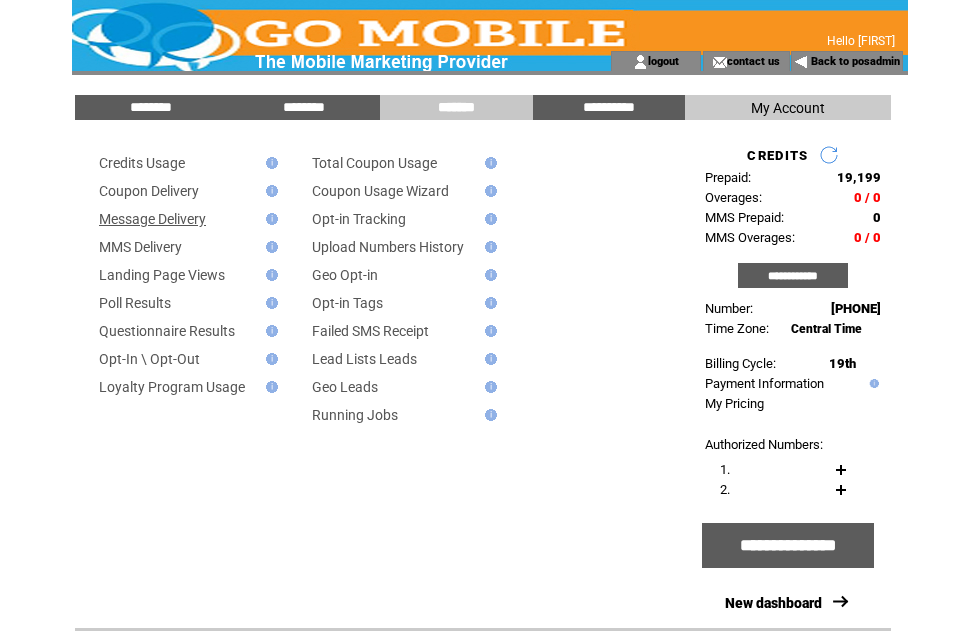 click at bounding box center (483, 125) 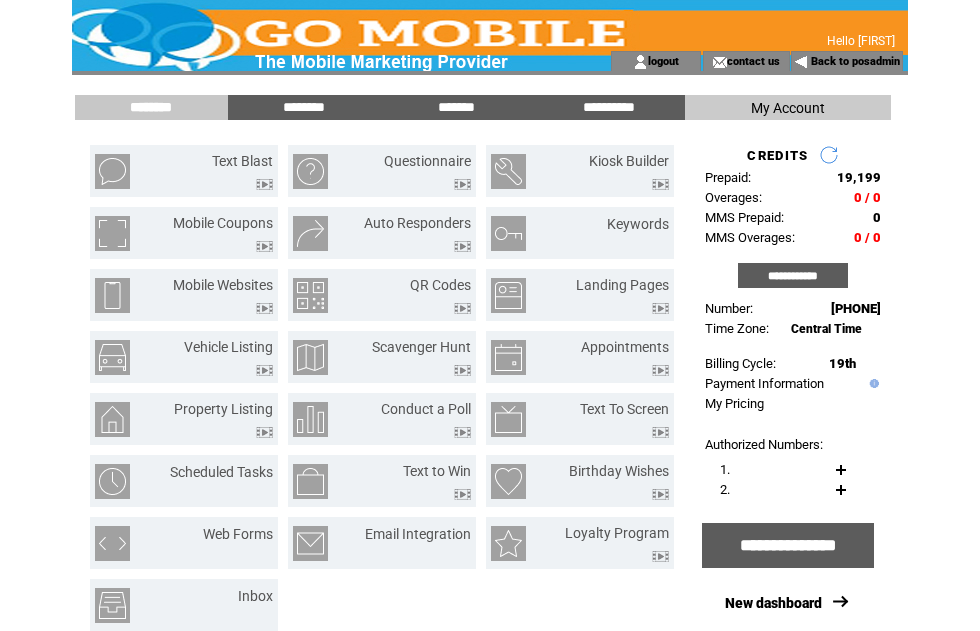 click on "Text Blast" at bounding box center (242, 161) 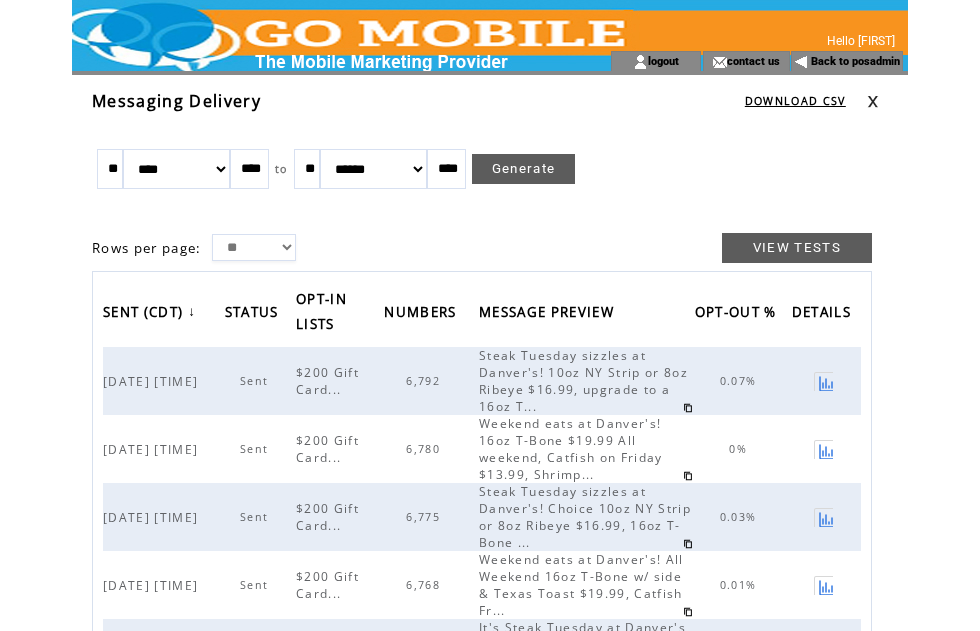 scroll, scrollTop: 0, scrollLeft: 0, axis: both 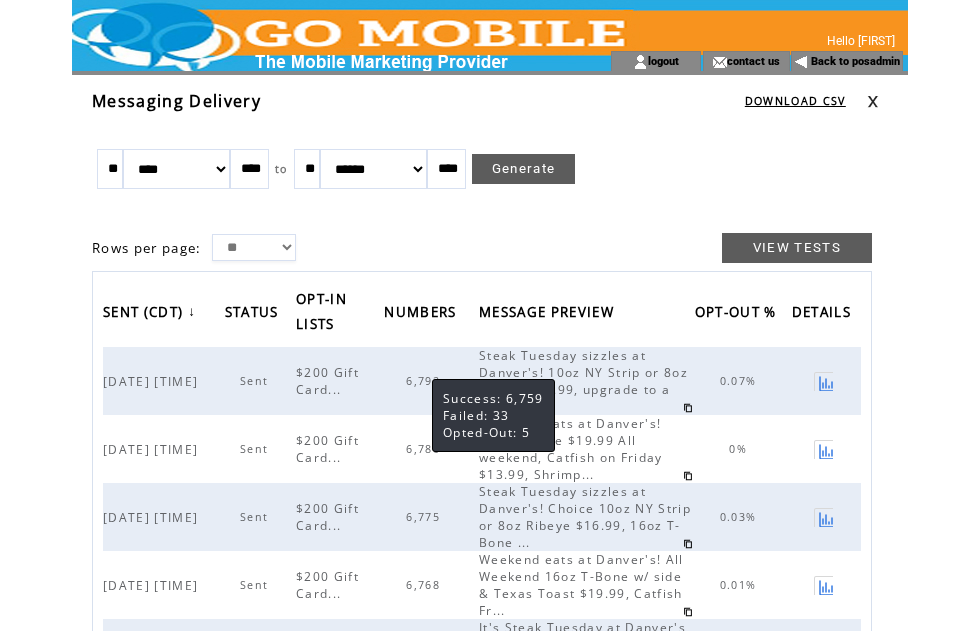 click on "**********" 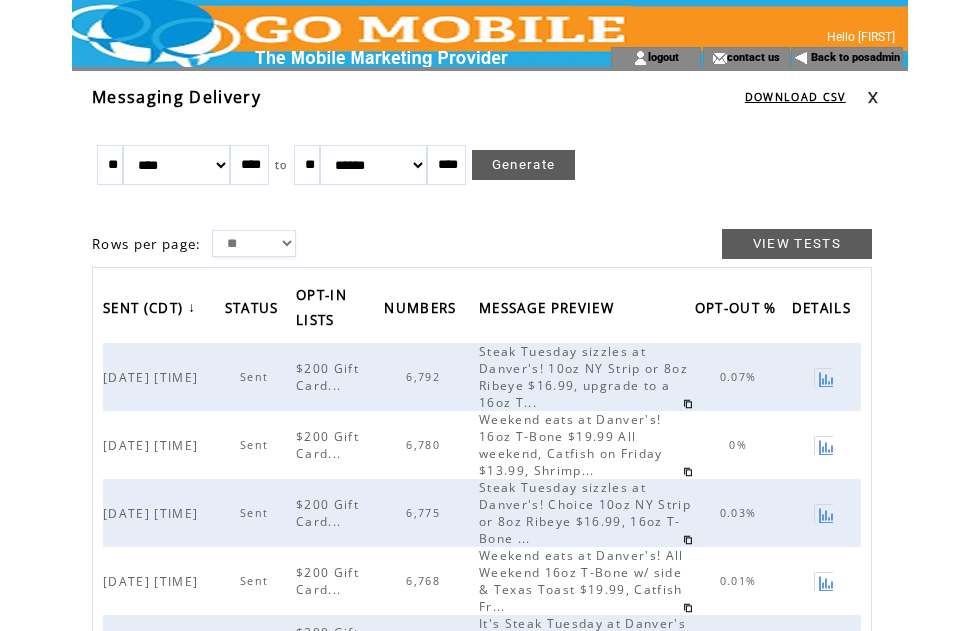 scroll, scrollTop: 6, scrollLeft: 0, axis: vertical 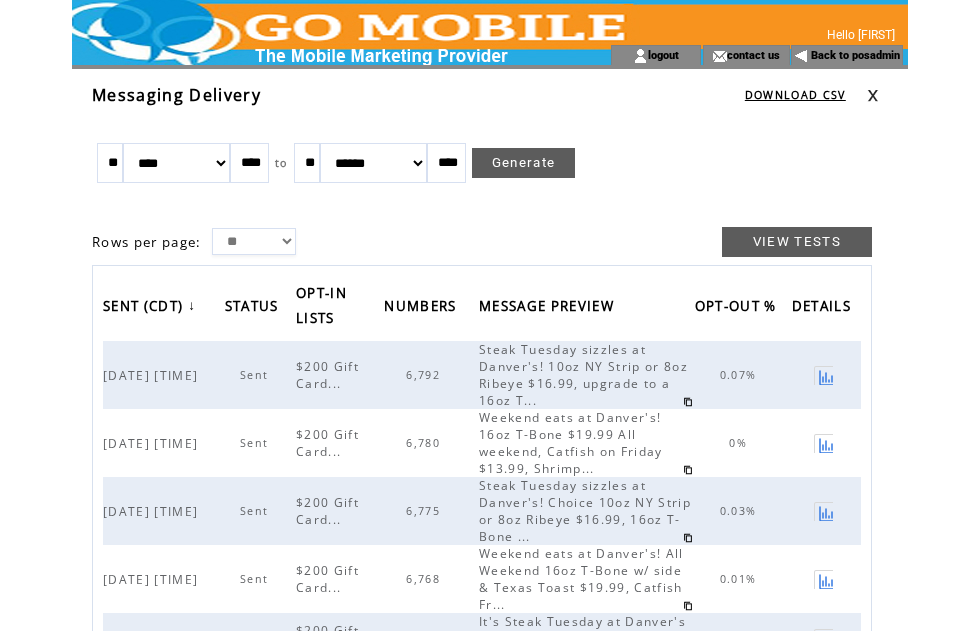 click on "**********" 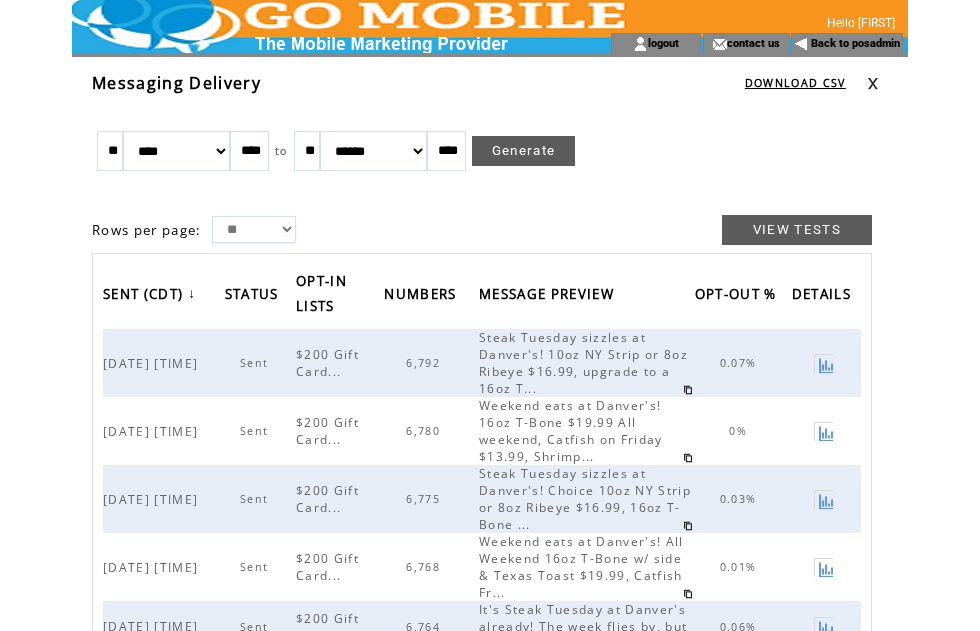 scroll, scrollTop: 0, scrollLeft: 0, axis: both 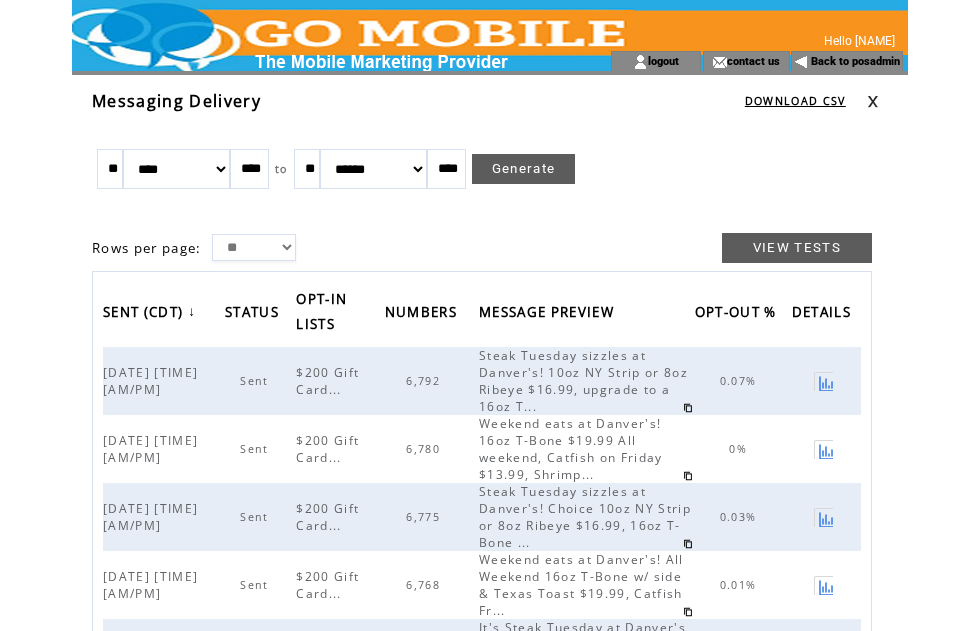 click on "** 		 ******* 		 ******** 		 ***** 		 ***** 		 *** 		 **** 		 **** 		 ****** 		 ********* 		 ******* 		 ******** 		 ******** **** to
** 		 ******* 		 ******** 		 ***** 		 ***** 		 *** 		 **** 		 **** 		 ****** 		 ********* 		 ******* 		 ******** 		 ******** **** Generate
Rows per page: 	 ** 	 ** 	 ***
VIEW TESTS
SENT (CDT) ↓ STATUS OPT-IN LISTS NUMBERS MESSAGE PREVIEW OPT-OUT % DETAILS
08/05/2025 10:22:00 AM Sent $200 Gift Card... 6,792 Steak Tuesday sizzles at Danver's! 10oz NY Strip or 8oz Ribeye $16.99, upgrade to a 16oz T... 0.07%
08/01/2025 11:10:00 AM Sent $200 Gift Card... 6,780 Weekend eats at Danver's! 16oz T-Bone $19.99 All weekend, Catfish on Friday $13.99, Shrimp... 0%
07/29/2025 10:15:00 AM Sent $200 Gift Card... 6,775 Steak Tuesday sizzles at Danver's! Choice 10oz NY Strip or 8oz Ribeye $16.99, 16oz T-Bone ... 0.03%
07/25/2025 10:15:00 AM Sent $200 Gift Card... 6,768 0.01%
Sent" at bounding box center (497, 532) 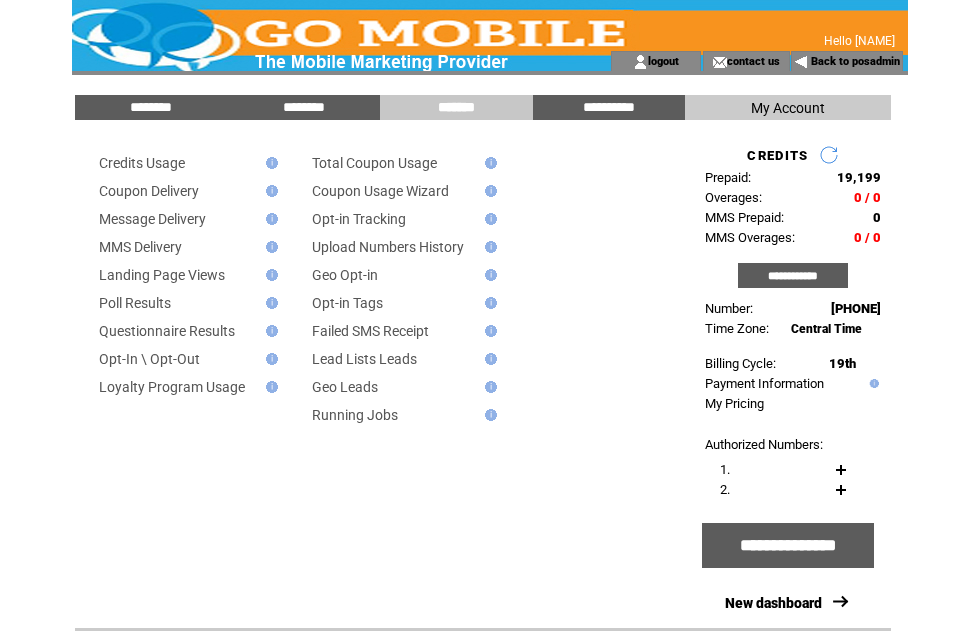 scroll, scrollTop: 0, scrollLeft: 0, axis: both 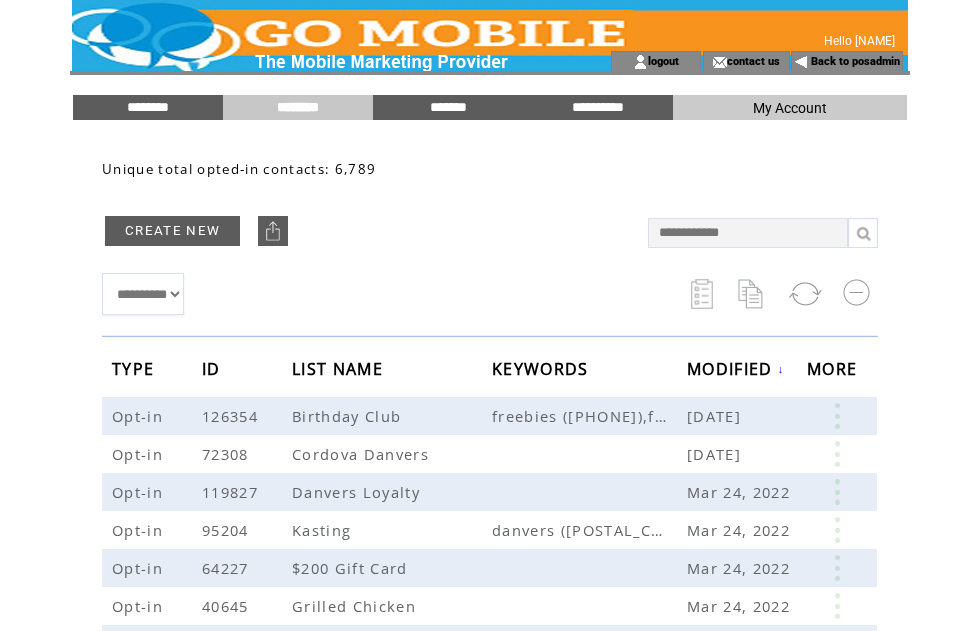 click at bounding box center [748, 233] 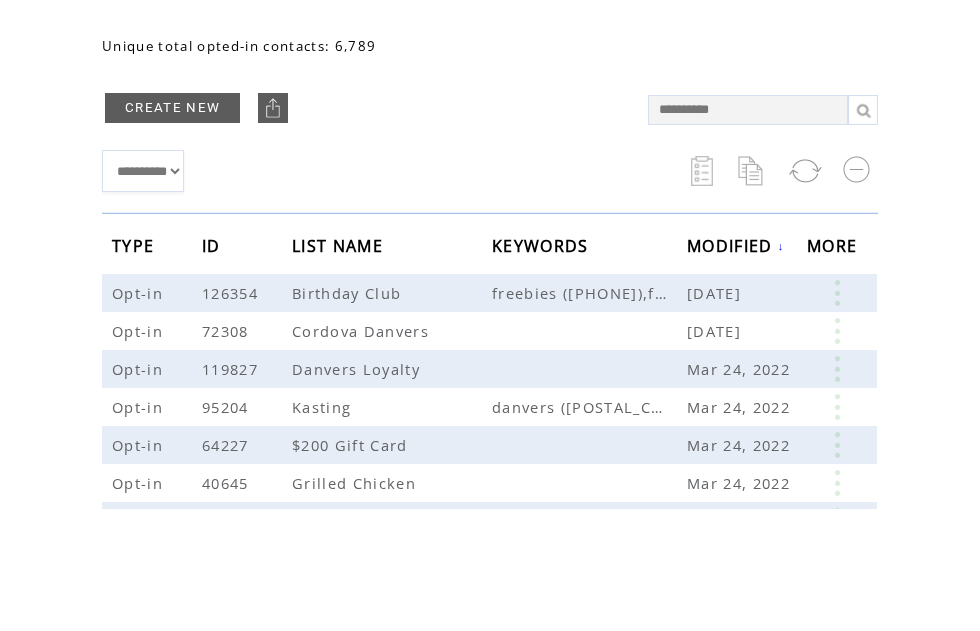 type on "**********" 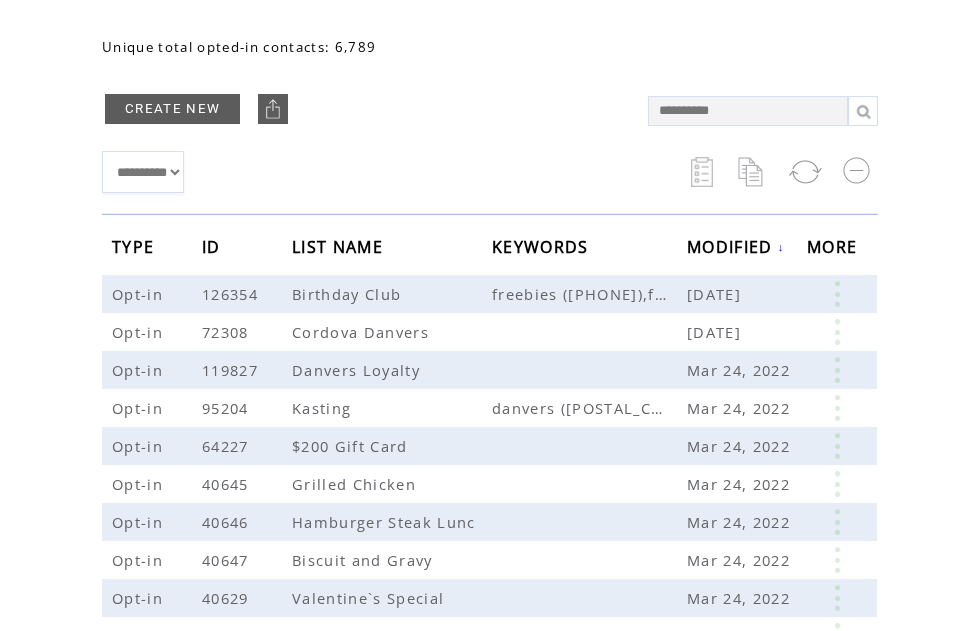 scroll, scrollTop: 119, scrollLeft: 0, axis: vertical 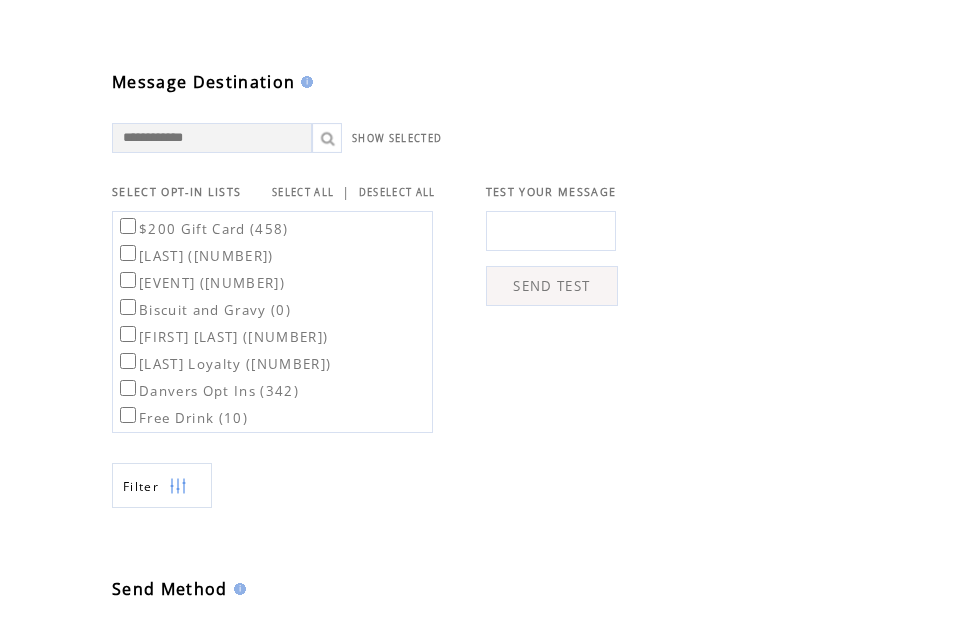 click on "SELECT ALL" at bounding box center (303, 192) 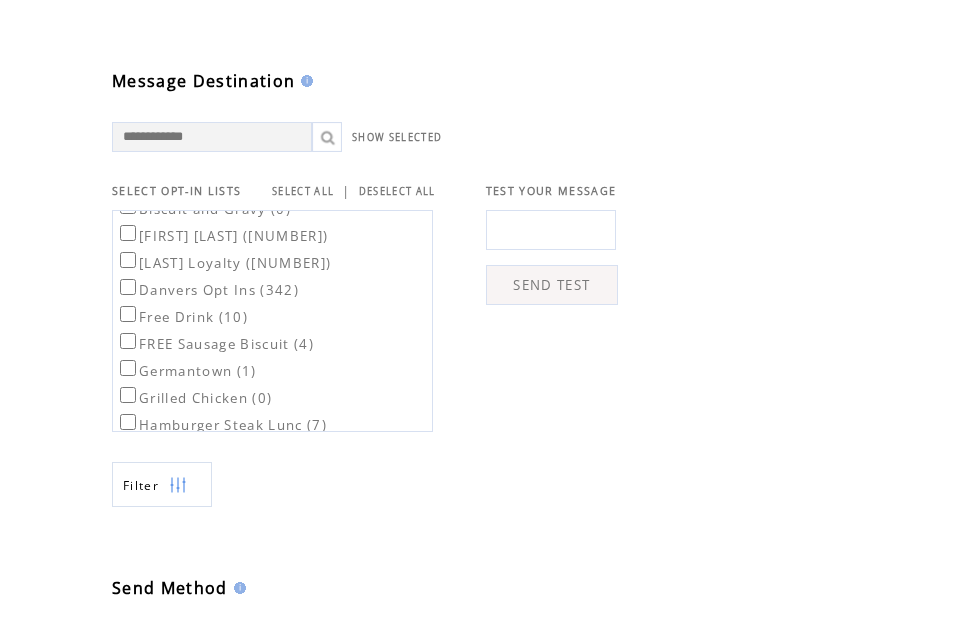 scroll, scrollTop: 121, scrollLeft: 0, axis: vertical 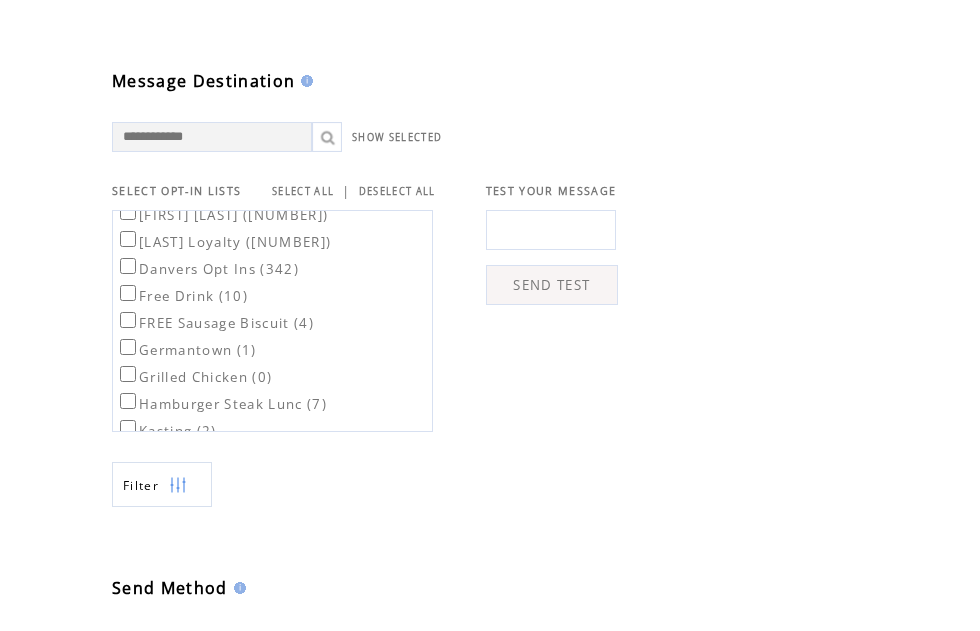 click at bounding box center (178, 485) 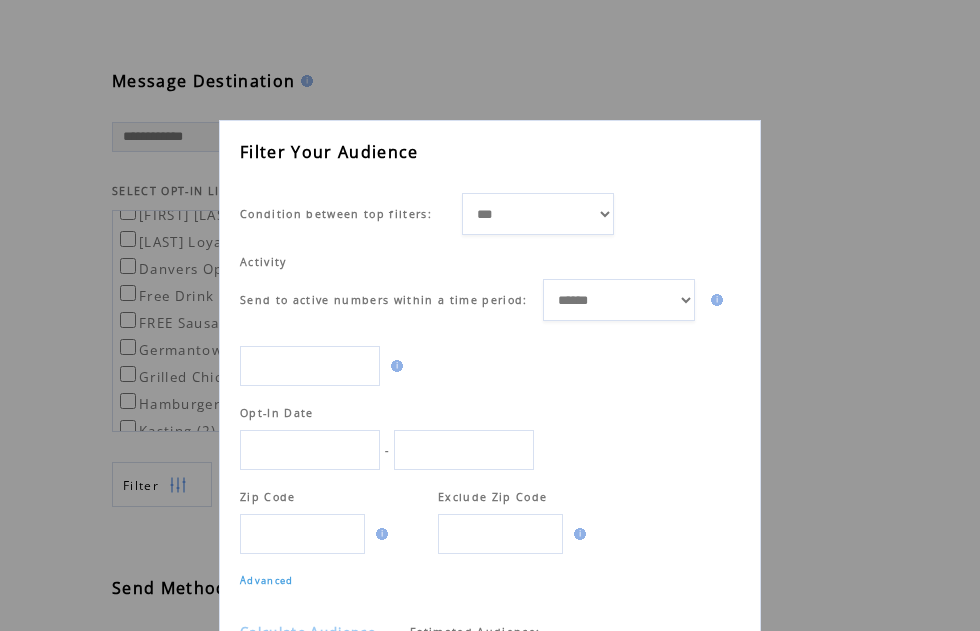 scroll, scrollTop: 1, scrollLeft: 0, axis: vertical 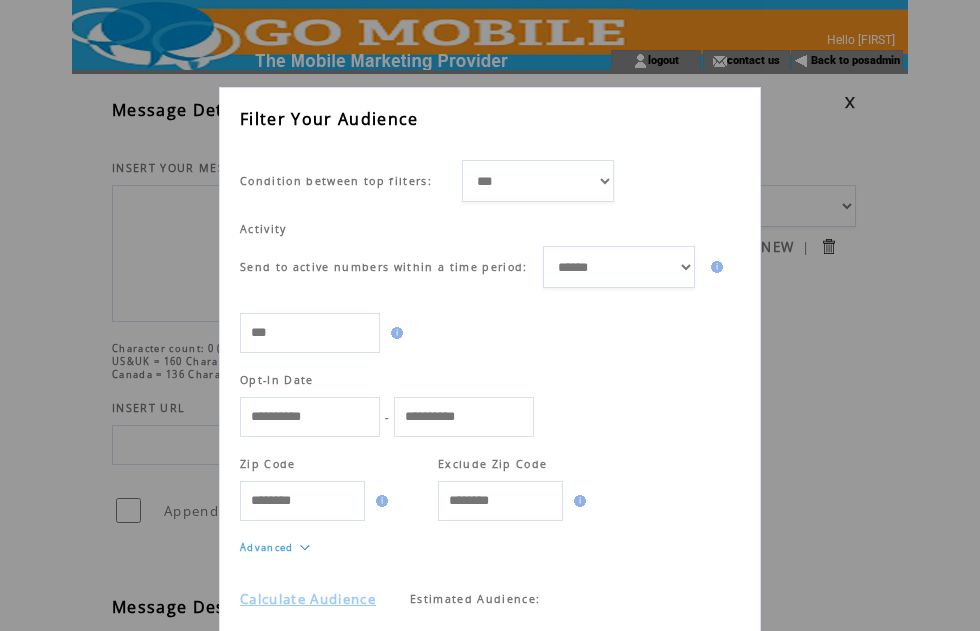 click on "Calculate Audience" at bounding box center [308, 599] 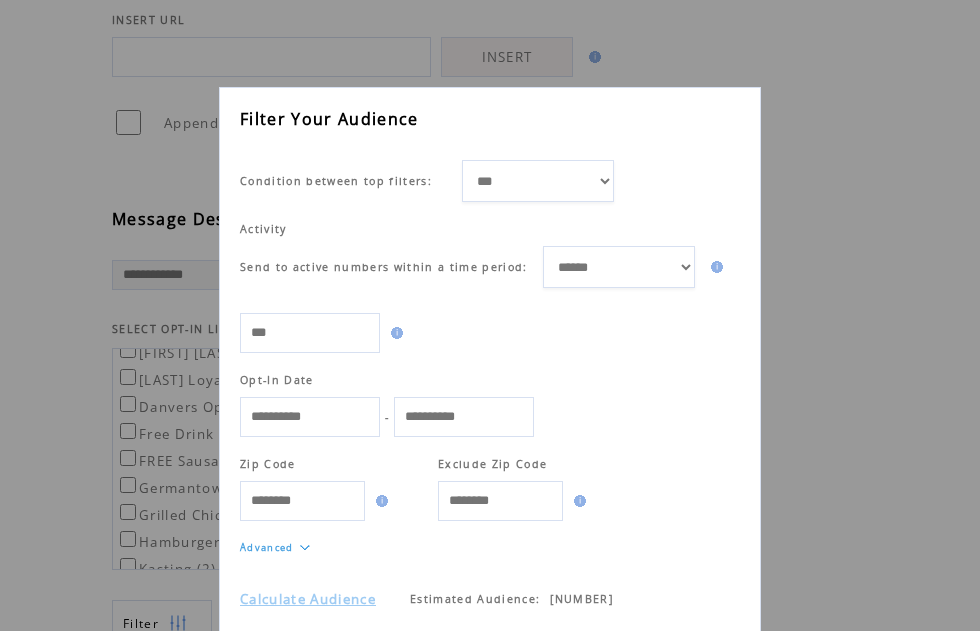 scroll, scrollTop: 403, scrollLeft: 0, axis: vertical 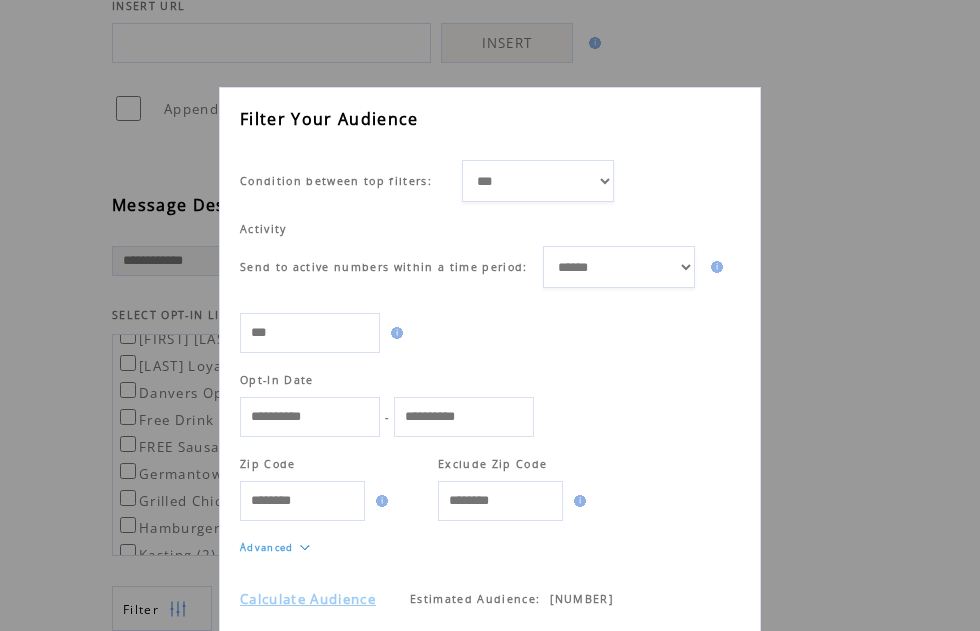 click on "Cancel" at bounding box center (661, 662) 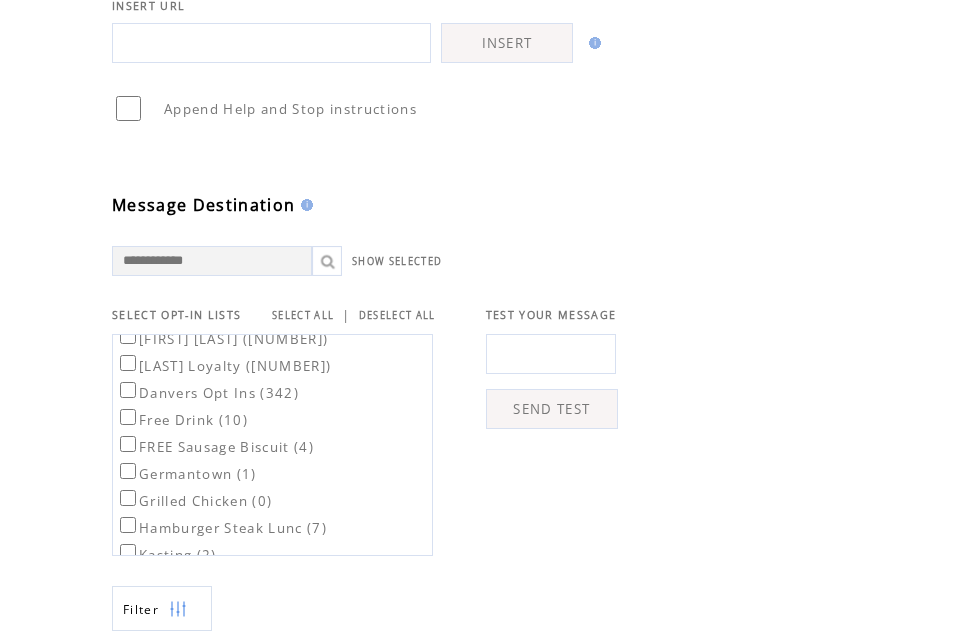scroll, scrollTop: 471, scrollLeft: 0, axis: vertical 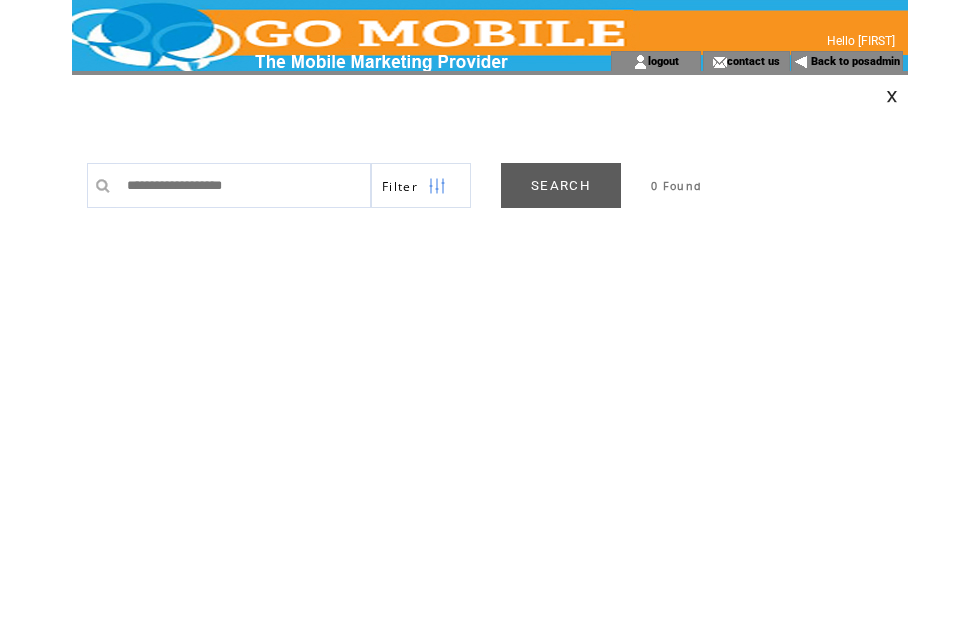 click on "SEARCH" at bounding box center [561, 185] 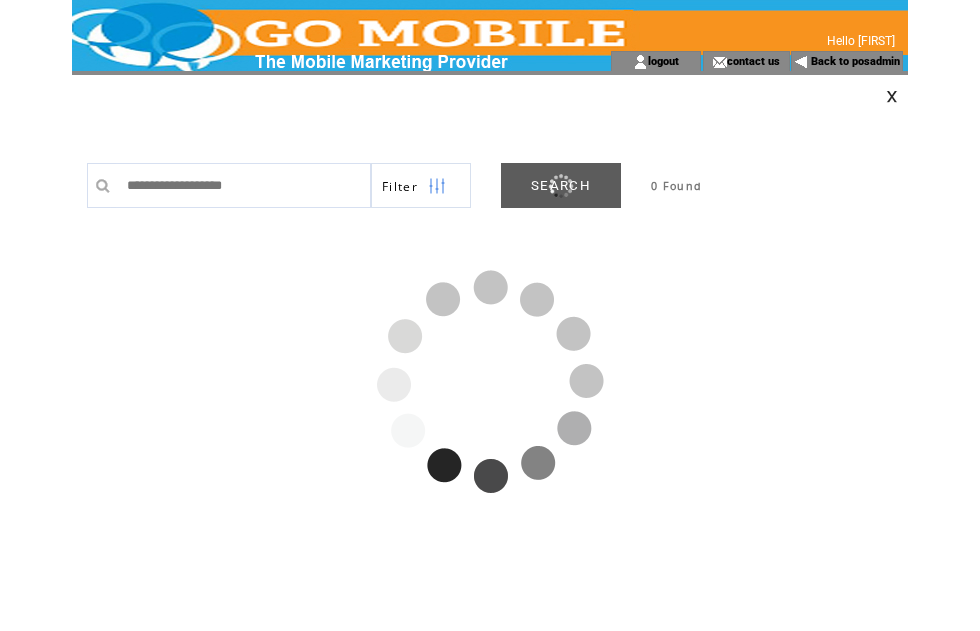 click at bounding box center [892, 96] 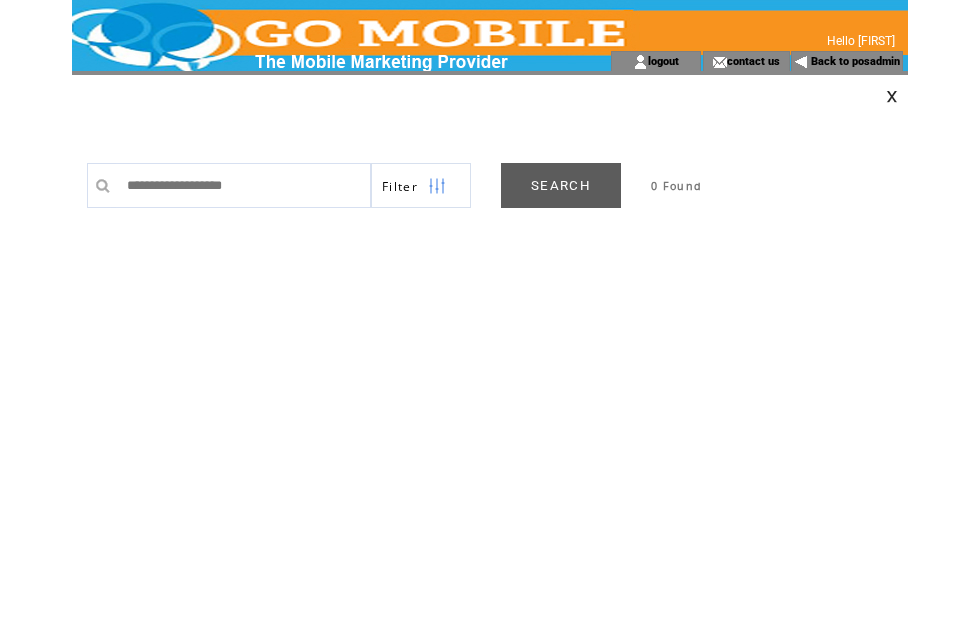 scroll, scrollTop: 0, scrollLeft: 0, axis: both 